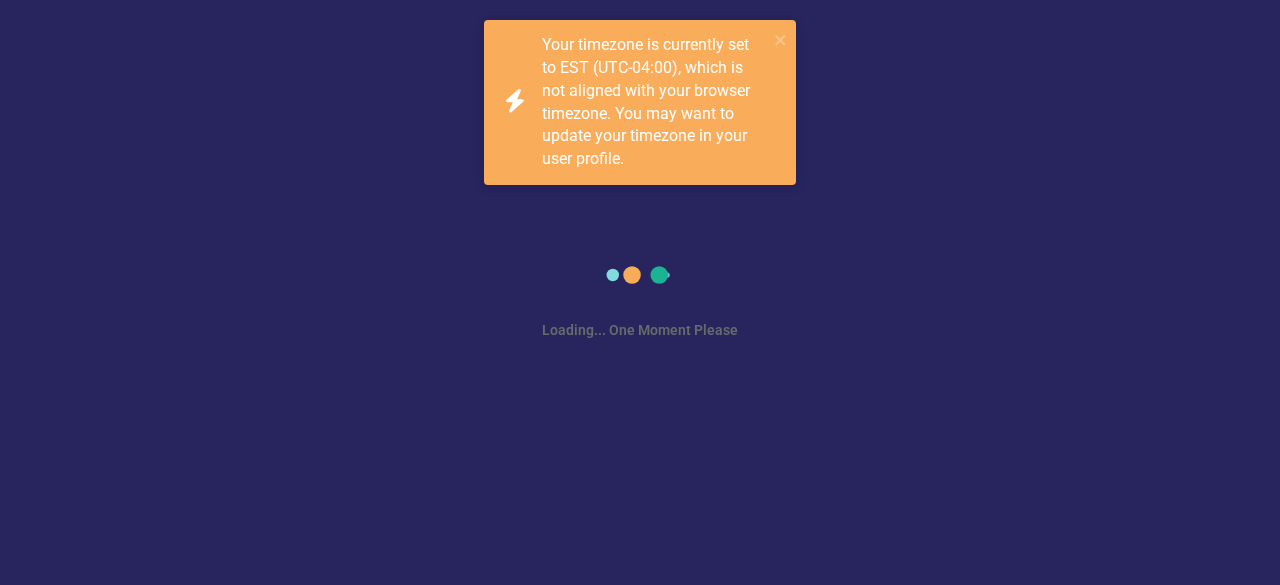 scroll, scrollTop: 0, scrollLeft: 0, axis: both 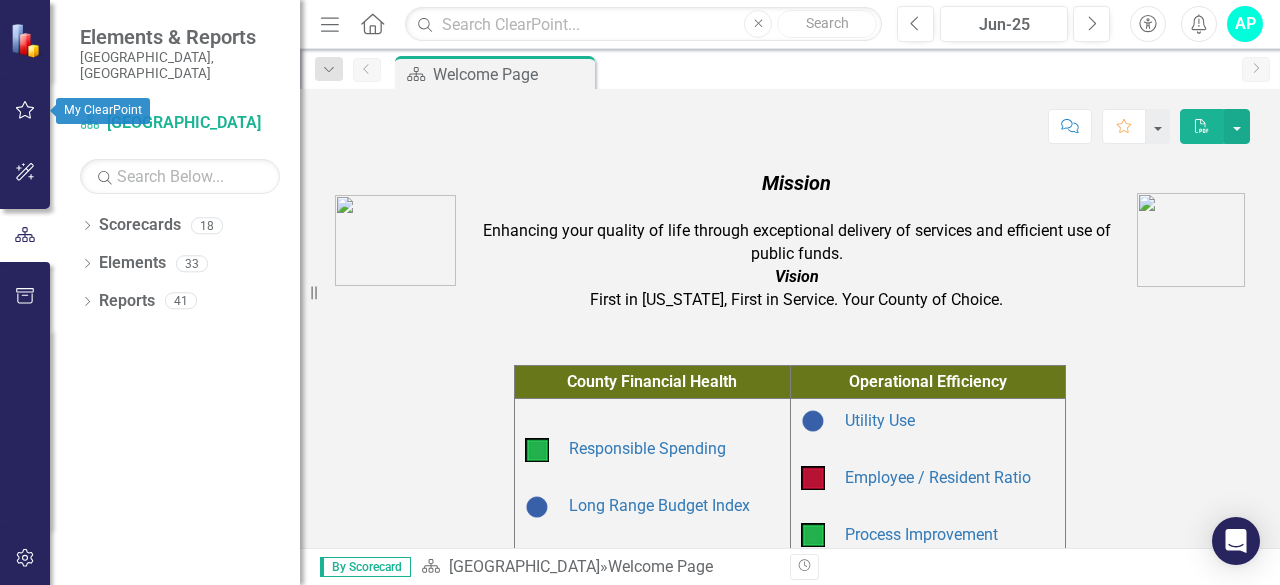 click 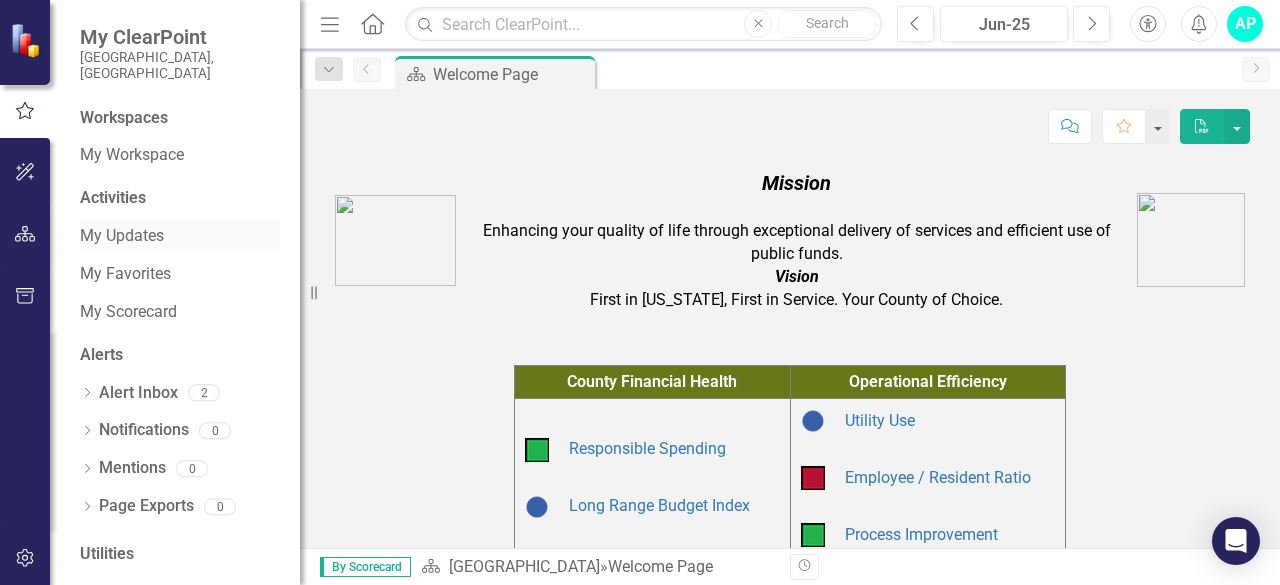 click on "My Updates" at bounding box center [180, 236] 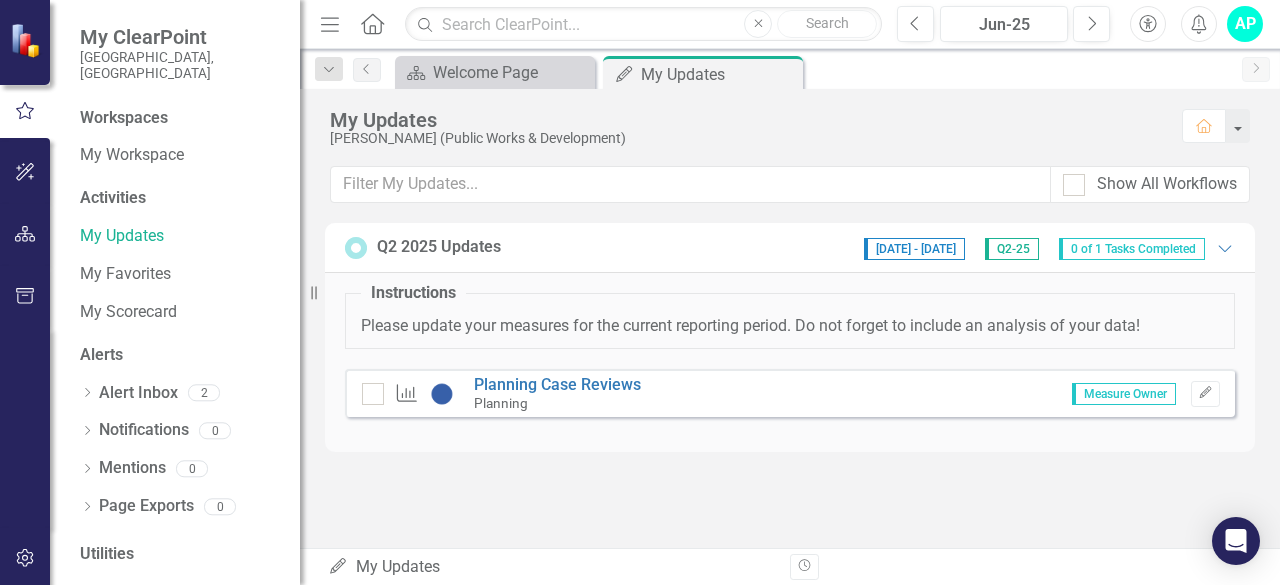 click on "Measure Planning Case Reviews Planning Measure Owner Edit" at bounding box center [790, 393] 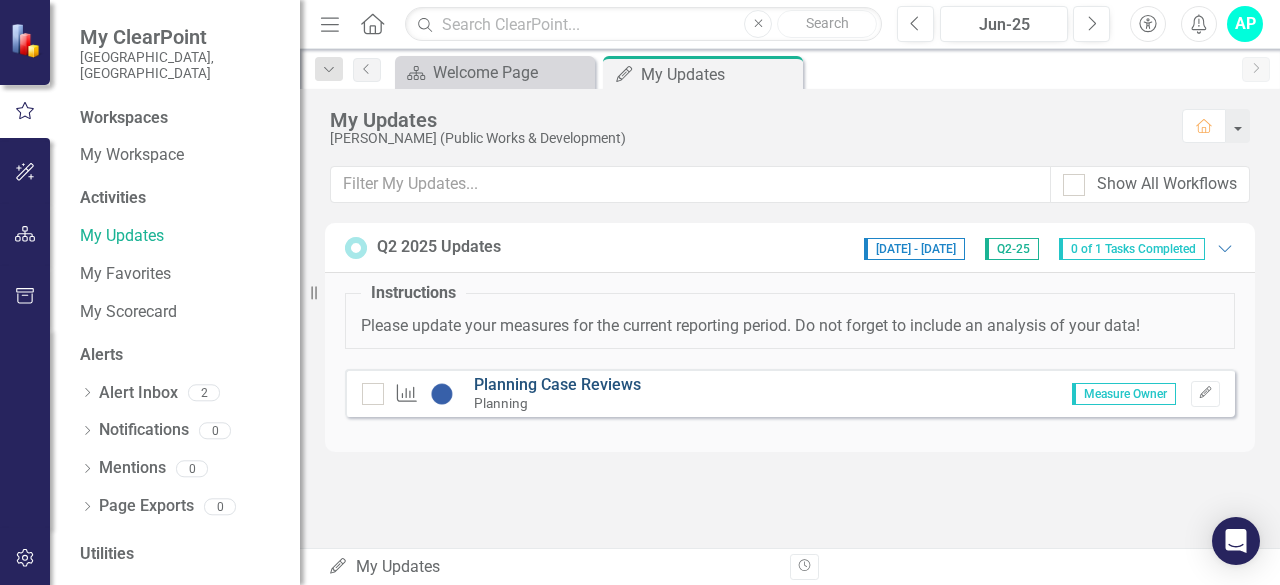 click on "Planning Case Reviews" at bounding box center [557, 384] 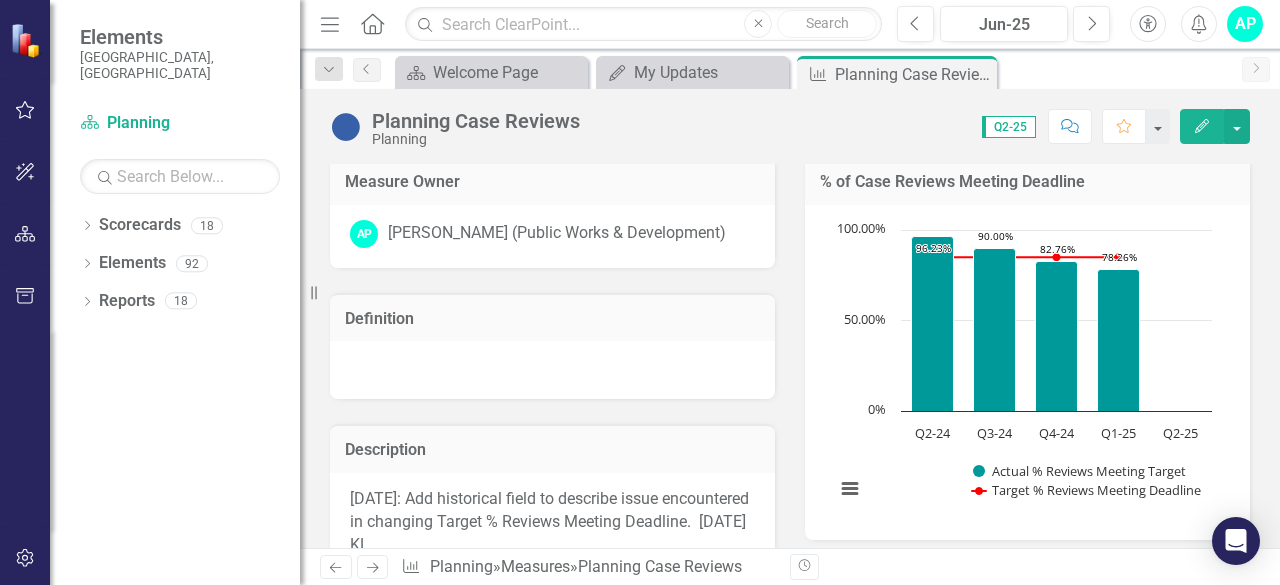 scroll, scrollTop: 322, scrollLeft: 0, axis: vertical 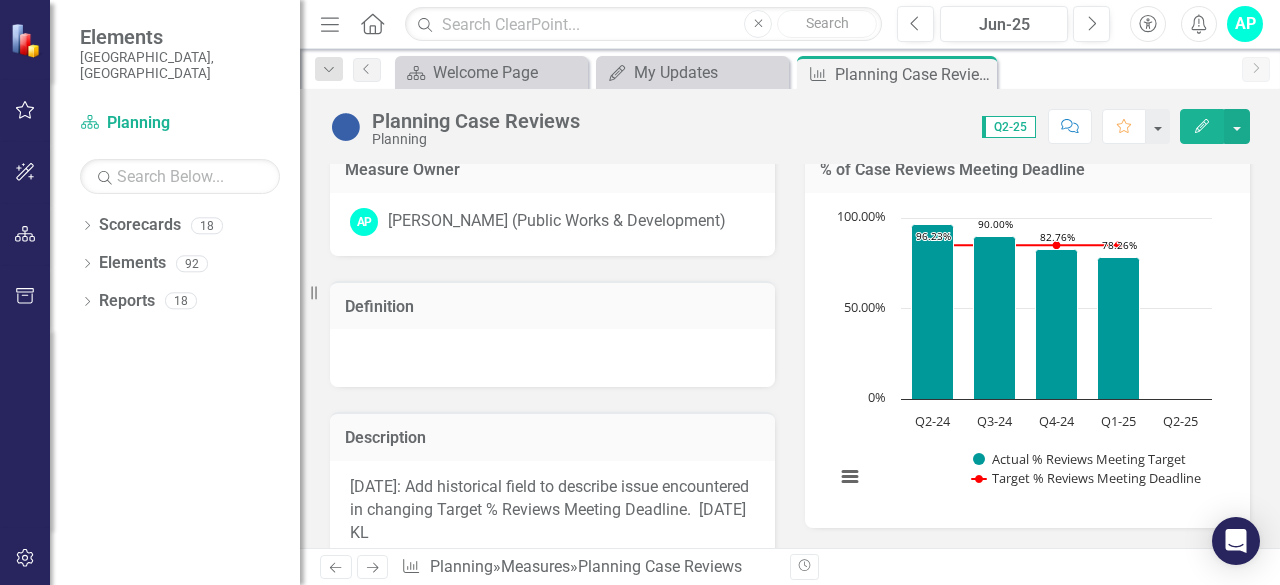 drag, startPoint x: 758, startPoint y: 364, endPoint x: 676, endPoint y: 406, distance: 92.13034 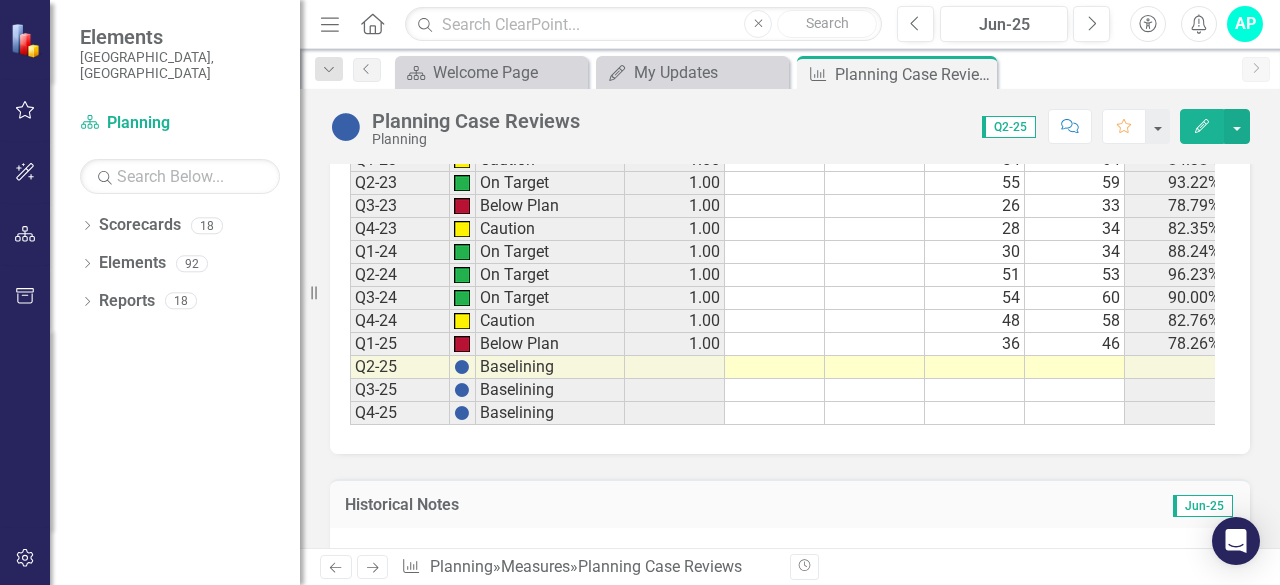 scroll, scrollTop: 2272, scrollLeft: 0, axis: vertical 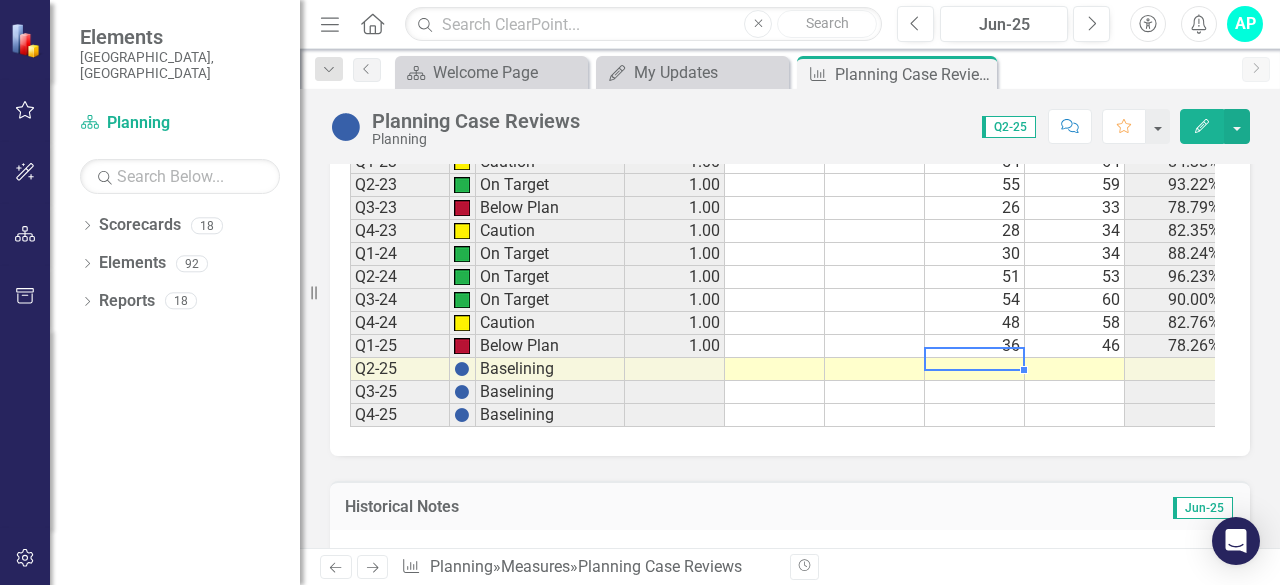 click at bounding box center (975, 369) 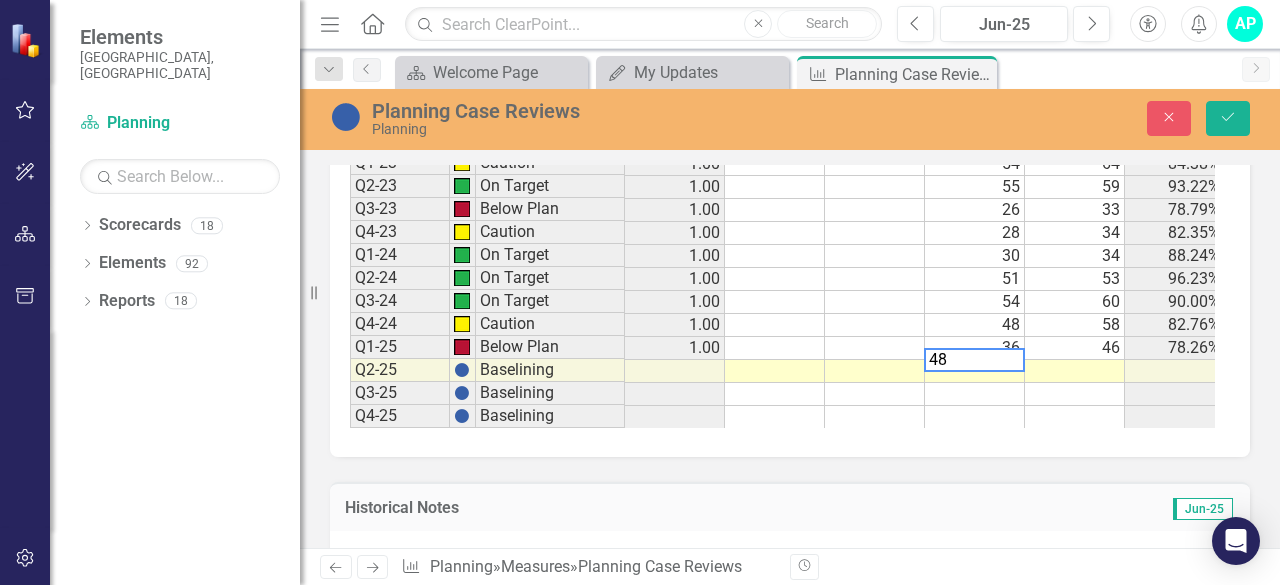 type on "48" 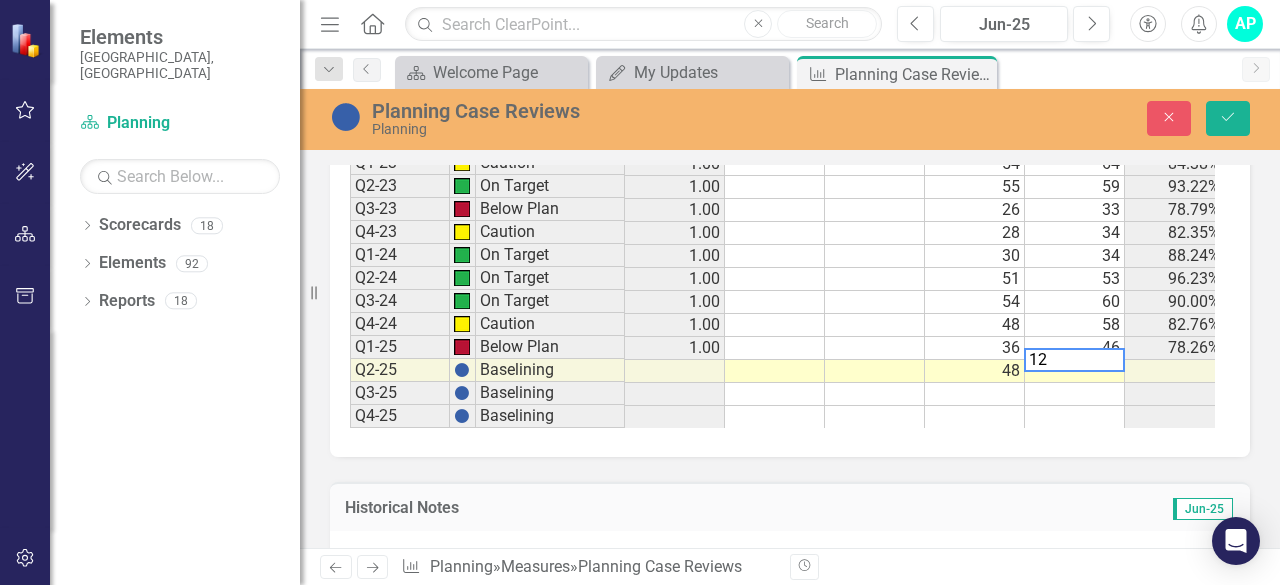type on "12" 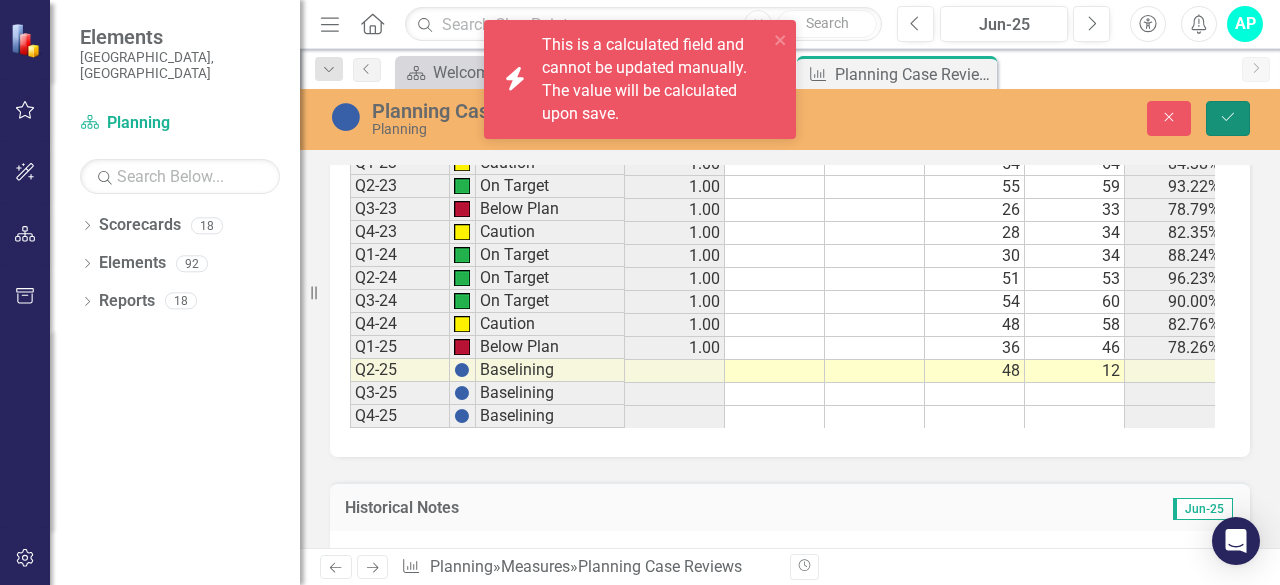 click 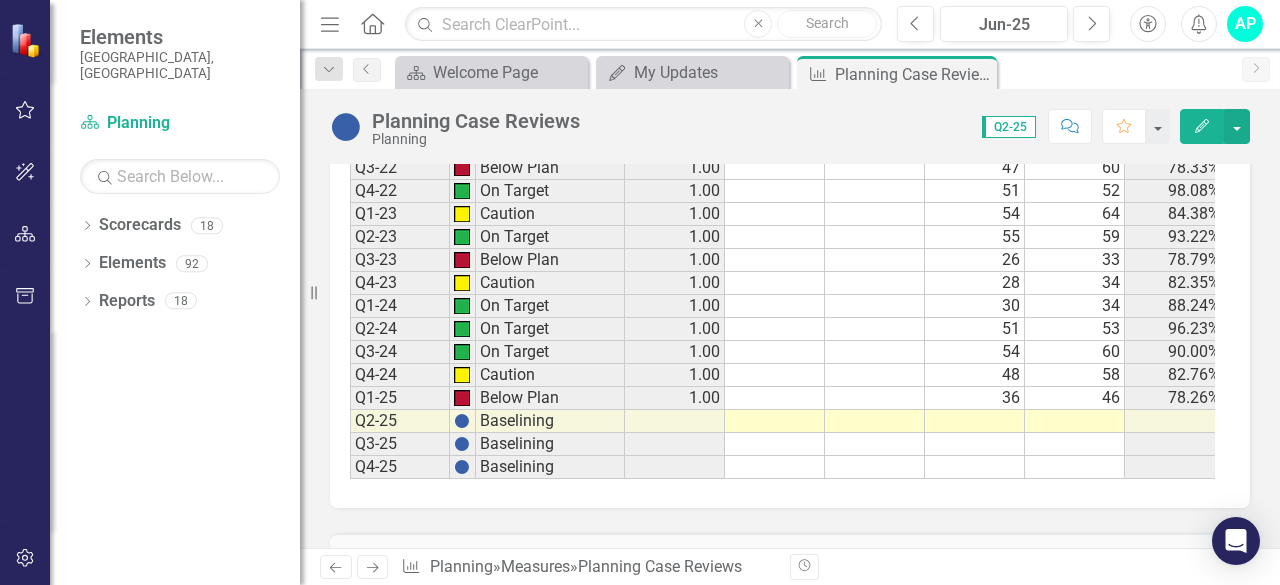 scroll, scrollTop: 2219, scrollLeft: 0, axis: vertical 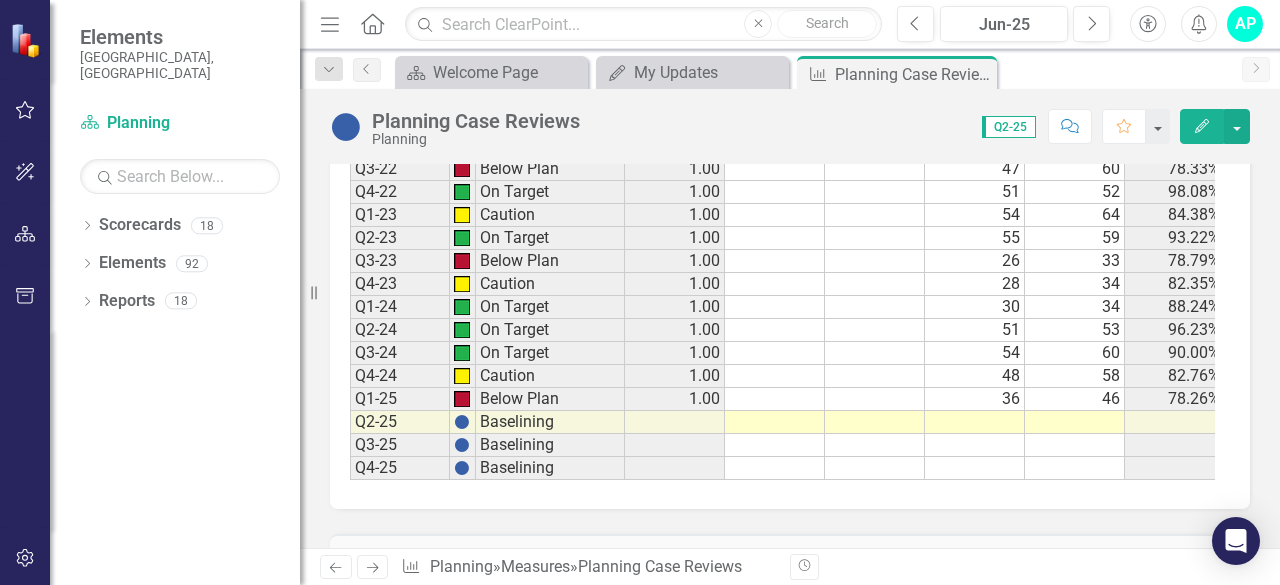 click at bounding box center (975, 422) 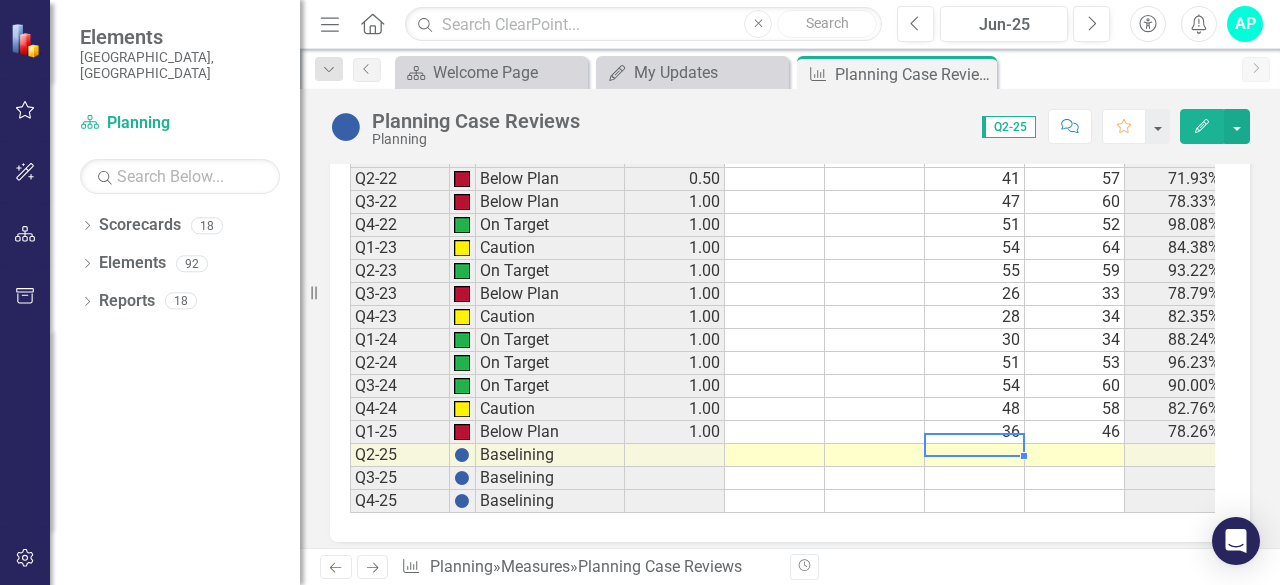 scroll, scrollTop: 2191, scrollLeft: 0, axis: vertical 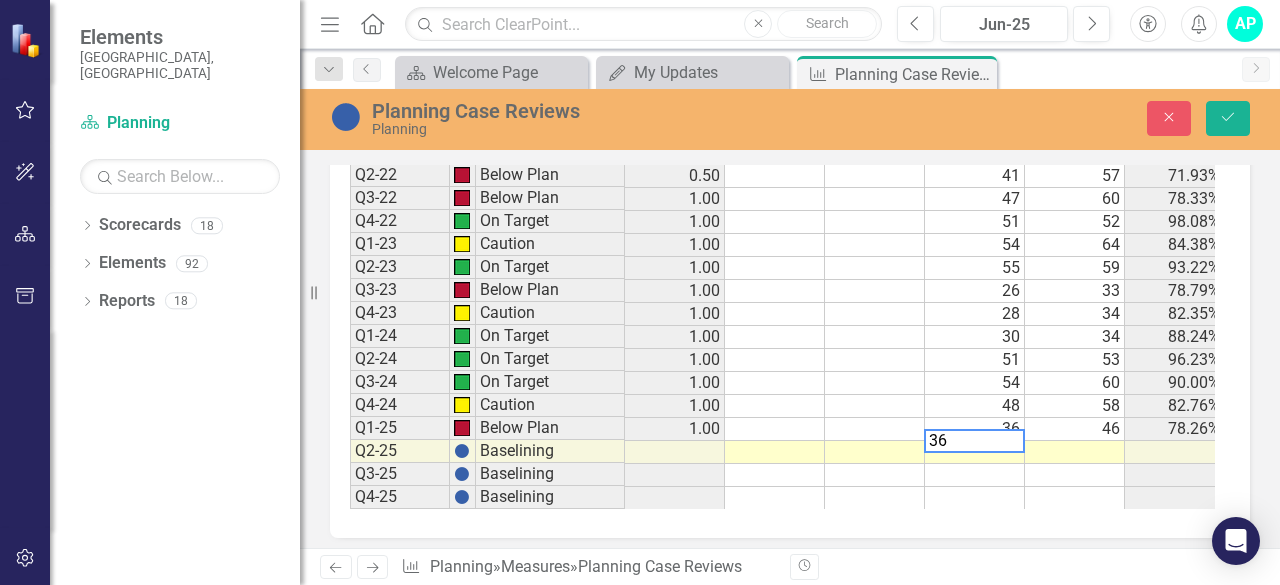 click at bounding box center (1075, 452) 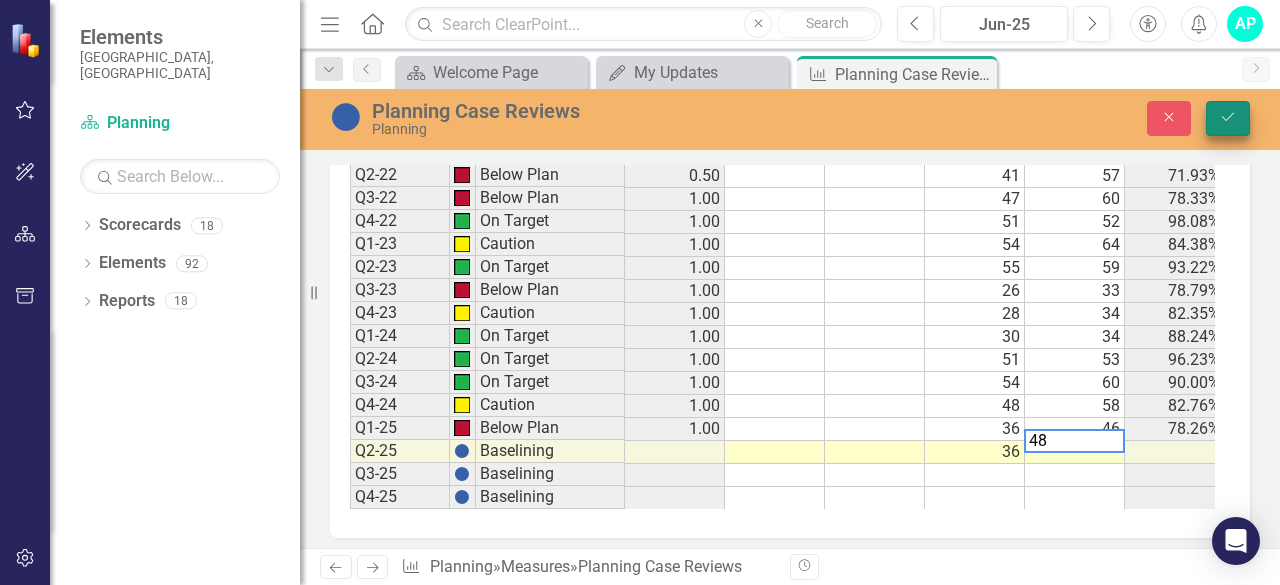 type on "48" 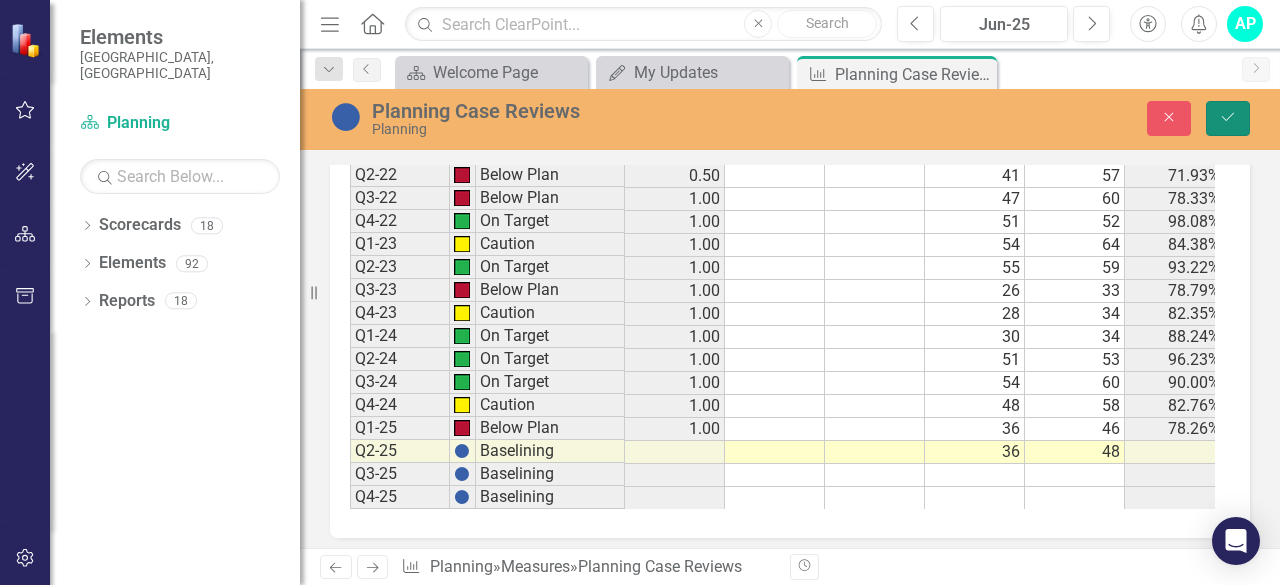 click on "Save" 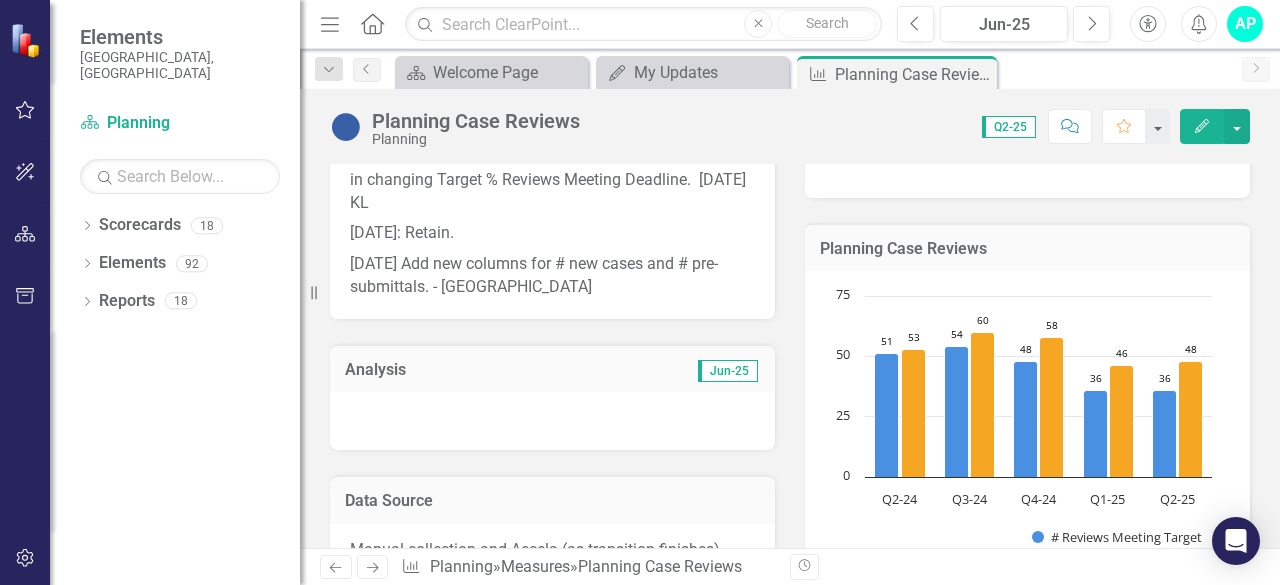 scroll, scrollTop: 652, scrollLeft: 0, axis: vertical 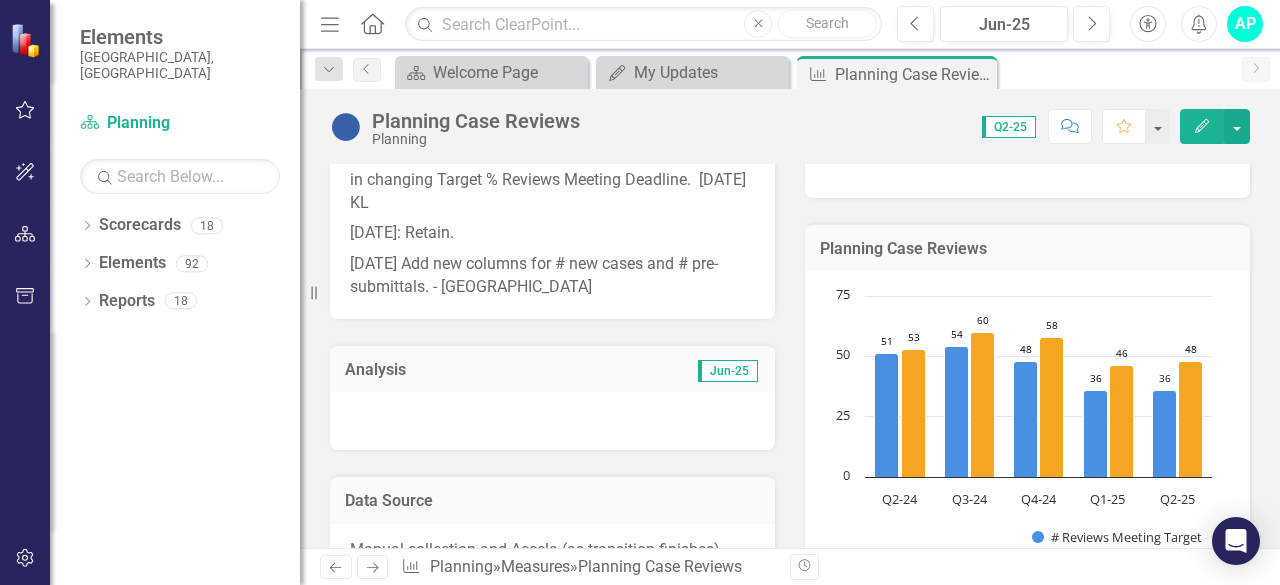 click at bounding box center (552, 421) 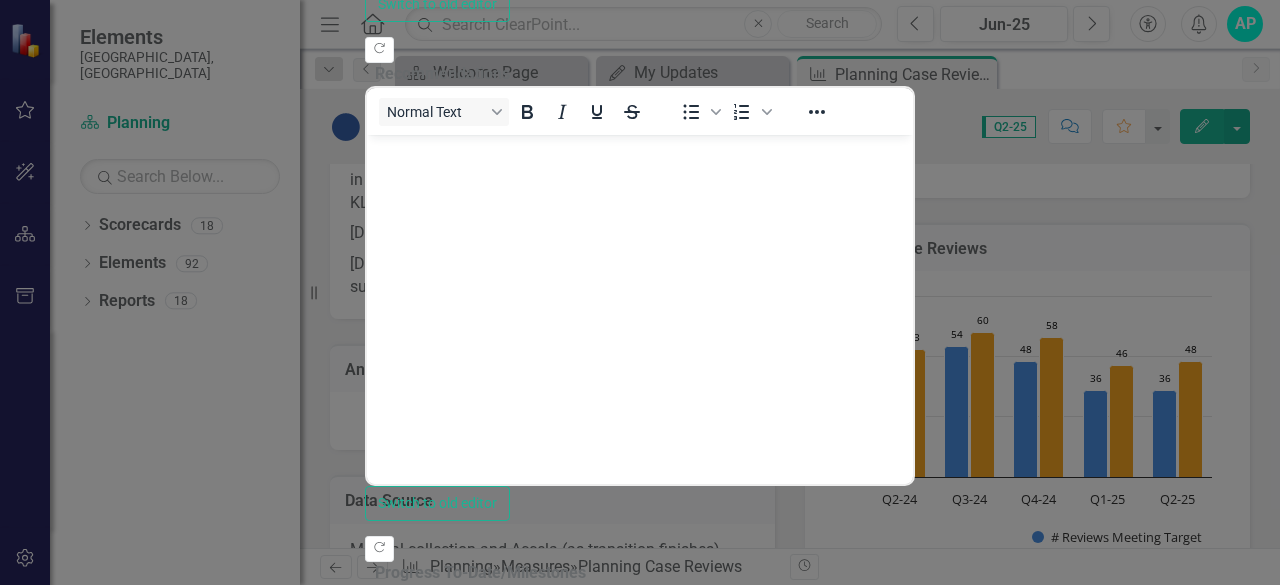scroll, scrollTop: 0, scrollLeft: 0, axis: both 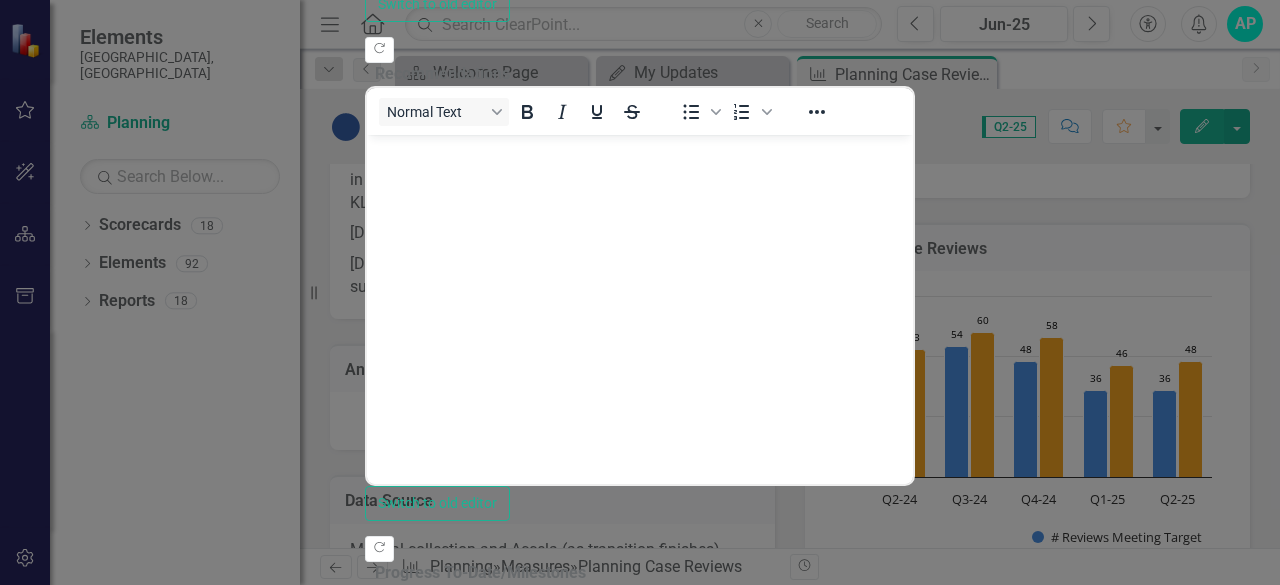 click at bounding box center (640, -347) 